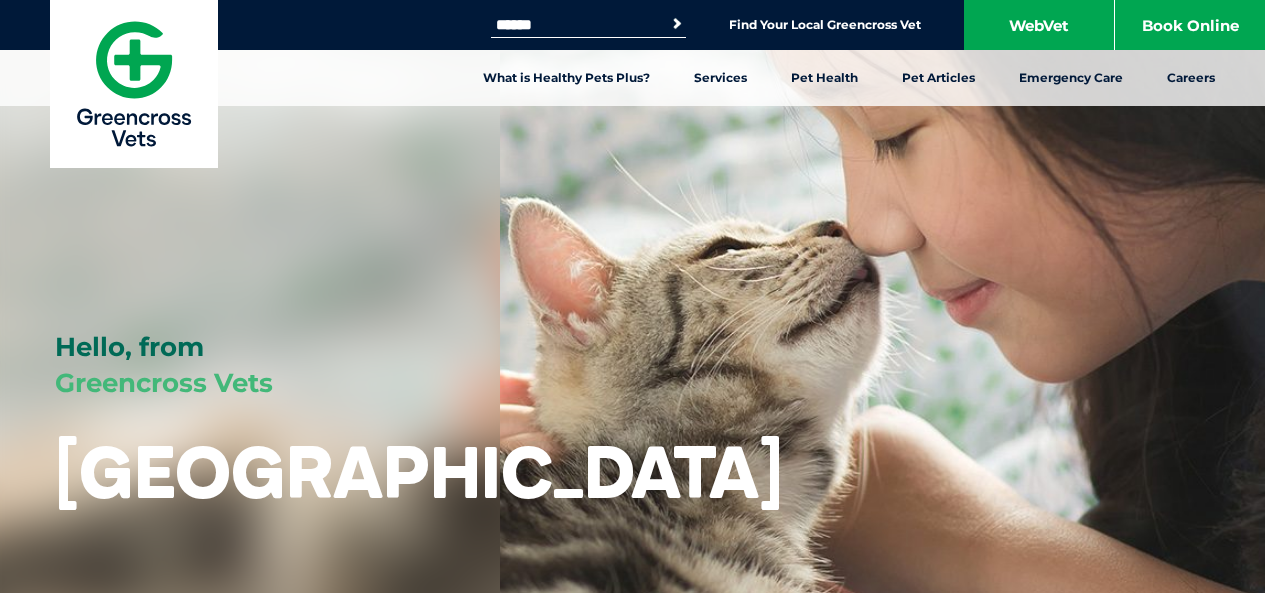 scroll, scrollTop: 0, scrollLeft: 0, axis: both 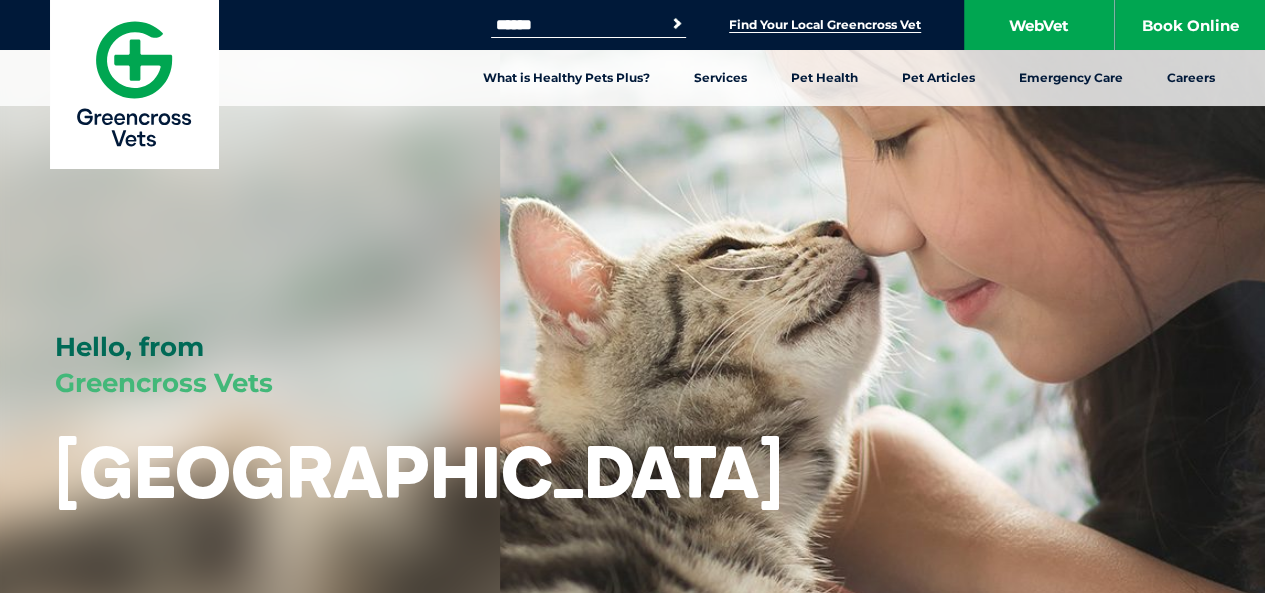click on "Find Your Local Greencross Vet" at bounding box center (825, 25) 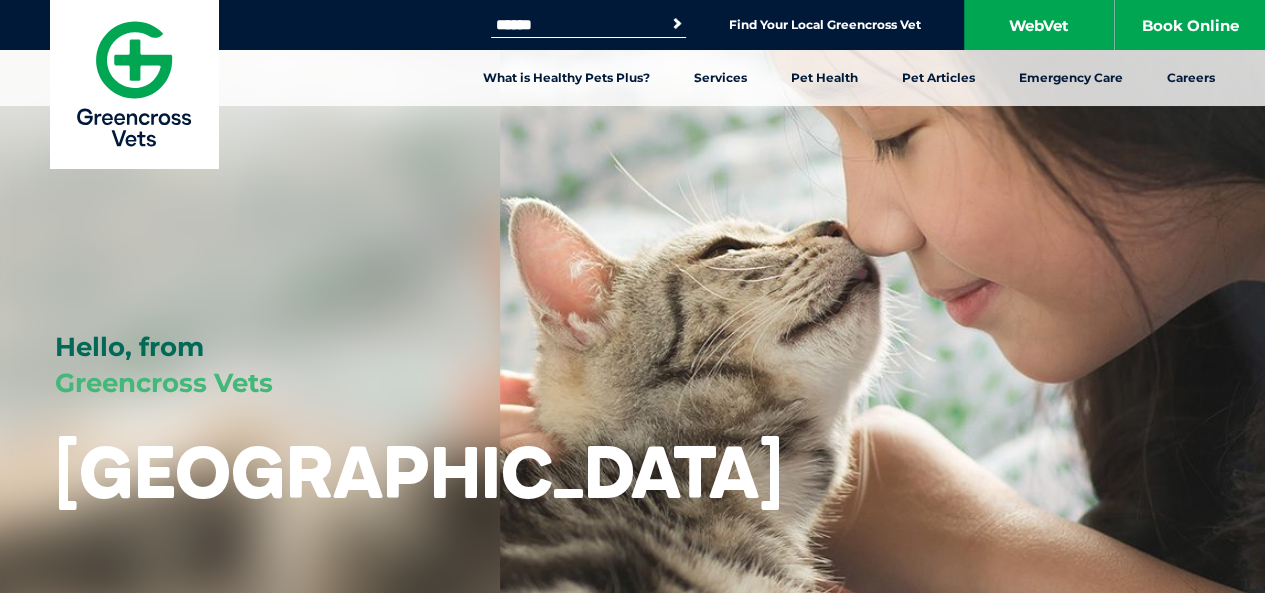 scroll, scrollTop: 518, scrollLeft: 0, axis: vertical 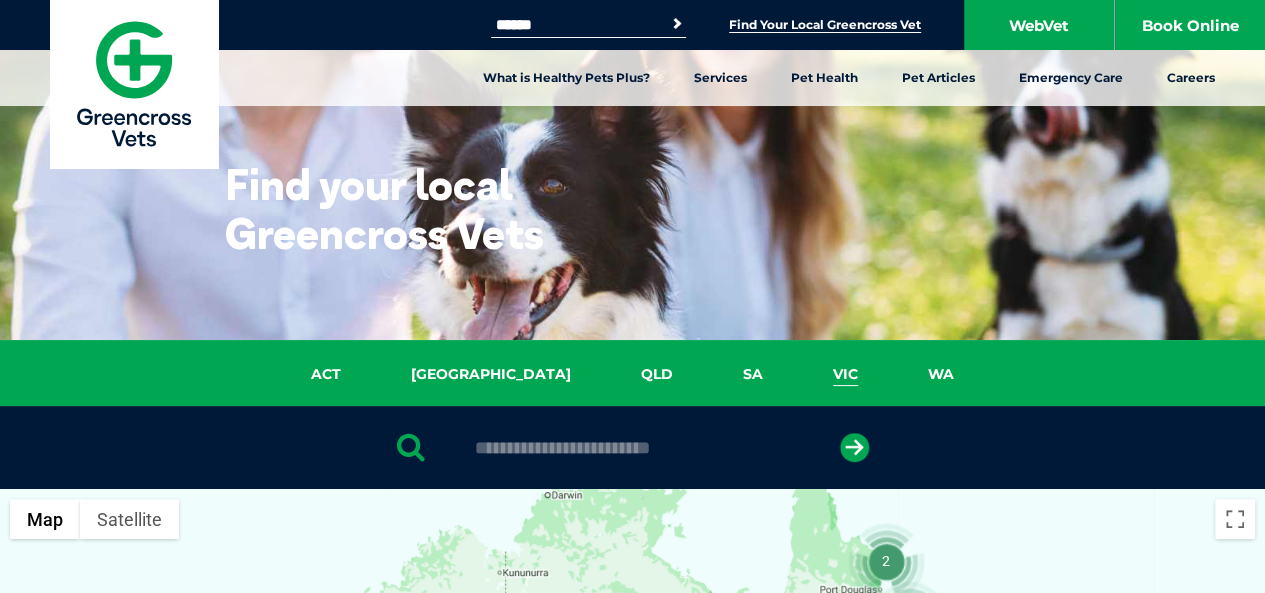 click on "VIC" at bounding box center [845, 374] 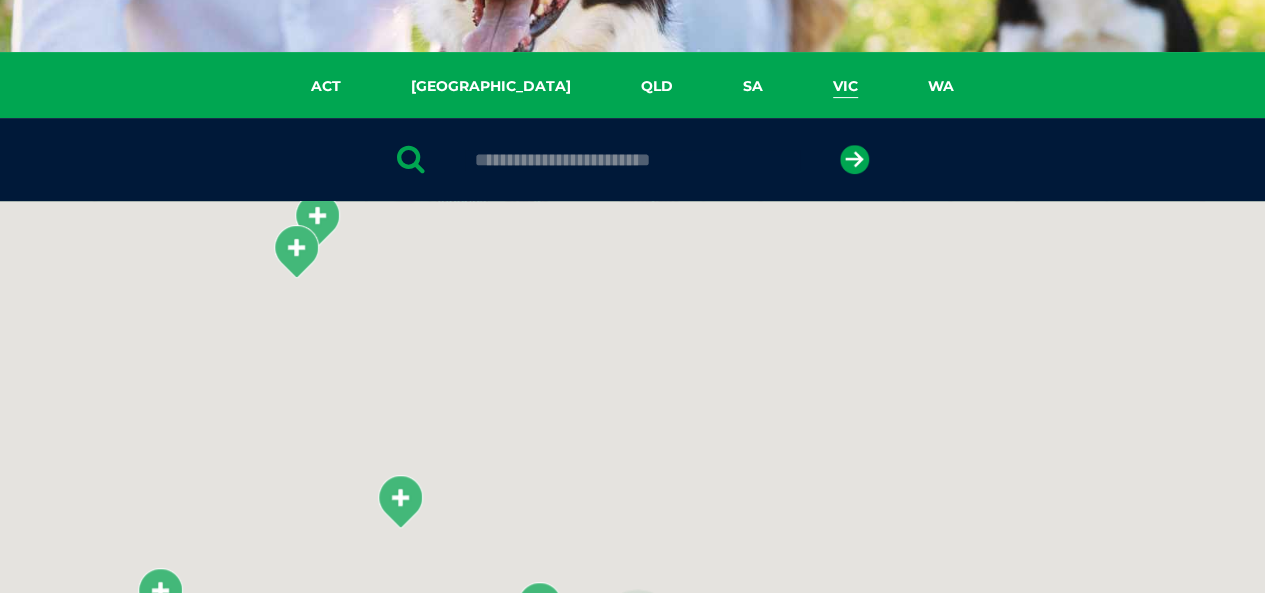 scroll, scrollTop: 459, scrollLeft: 0, axis: vertical 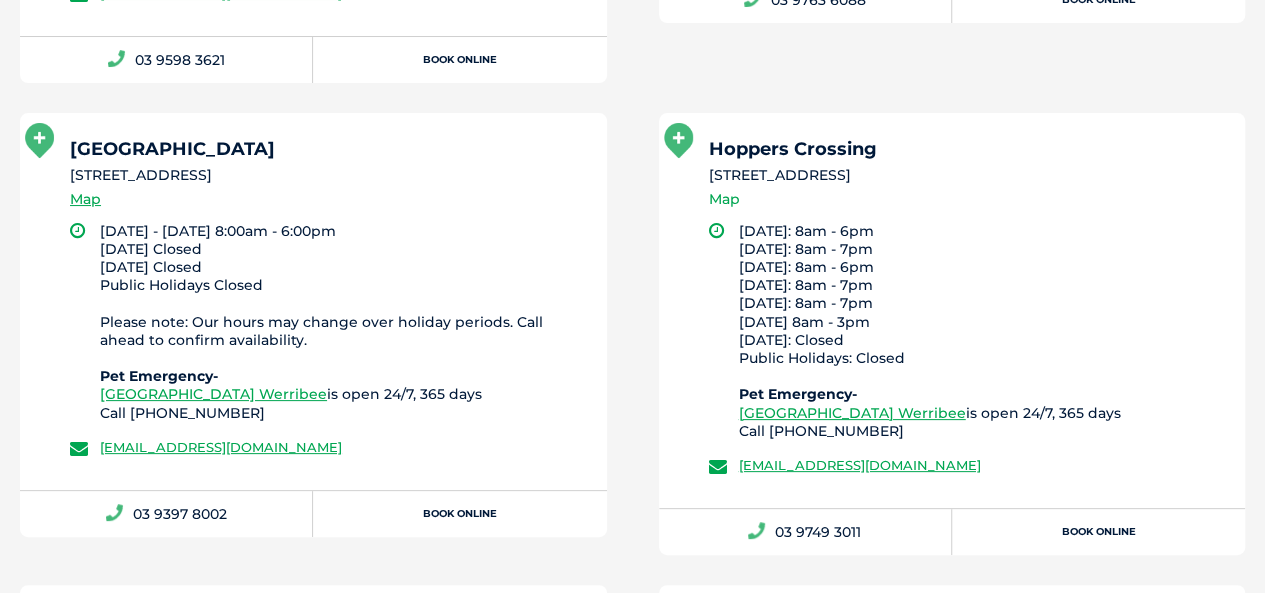 click on "Map" at bounding box center [724, 199] 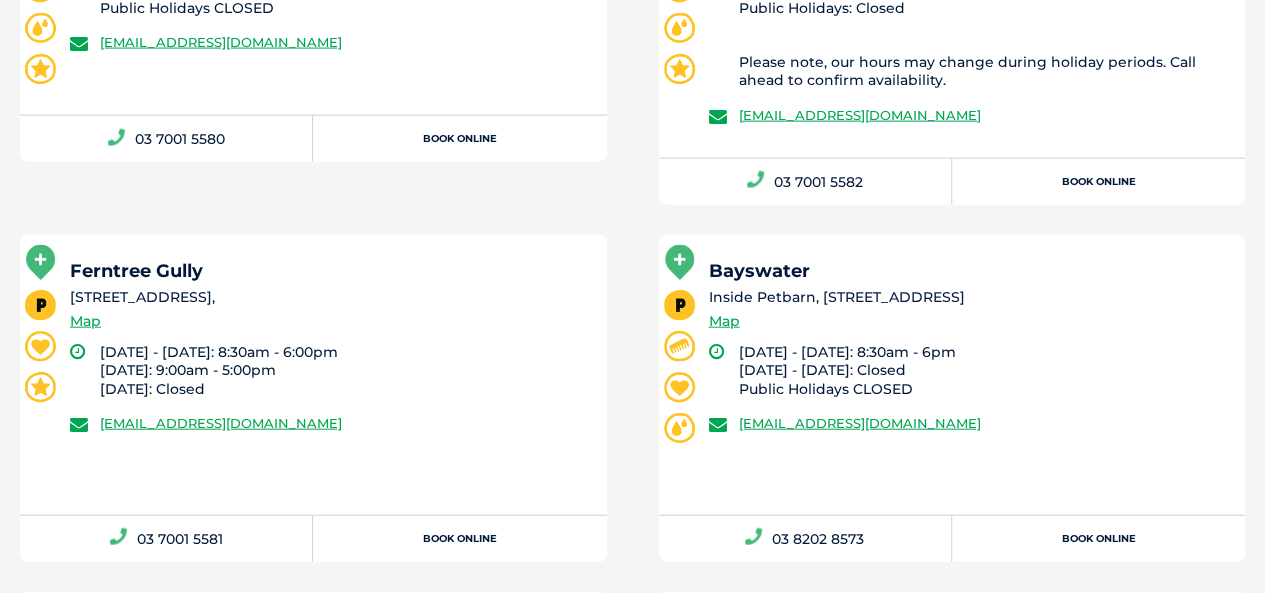 scroll, scrollTop: 459, scrollLeft: 0, axis: vertical 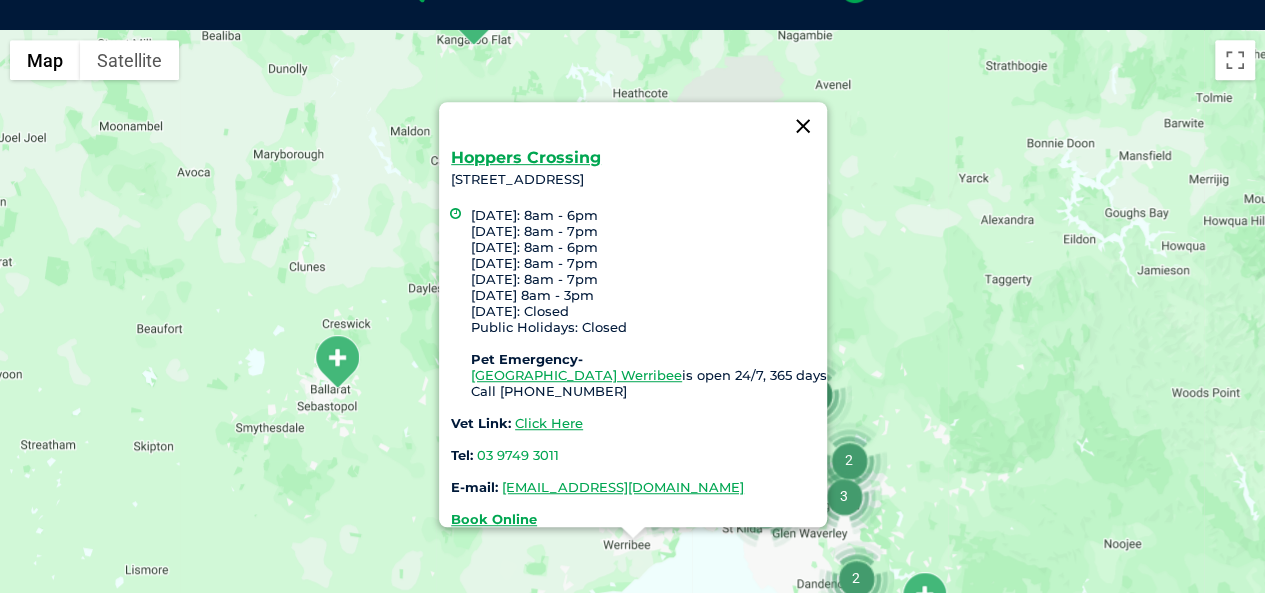 click at bounding box center [803, 126] 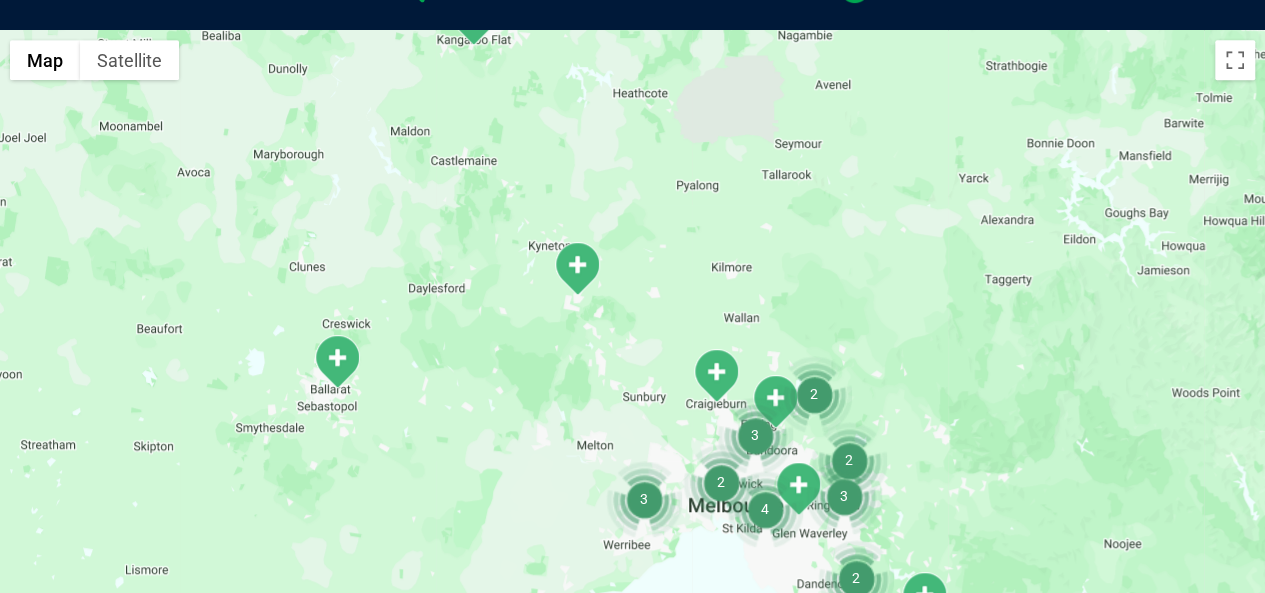 click at bounding box center (644, 499) 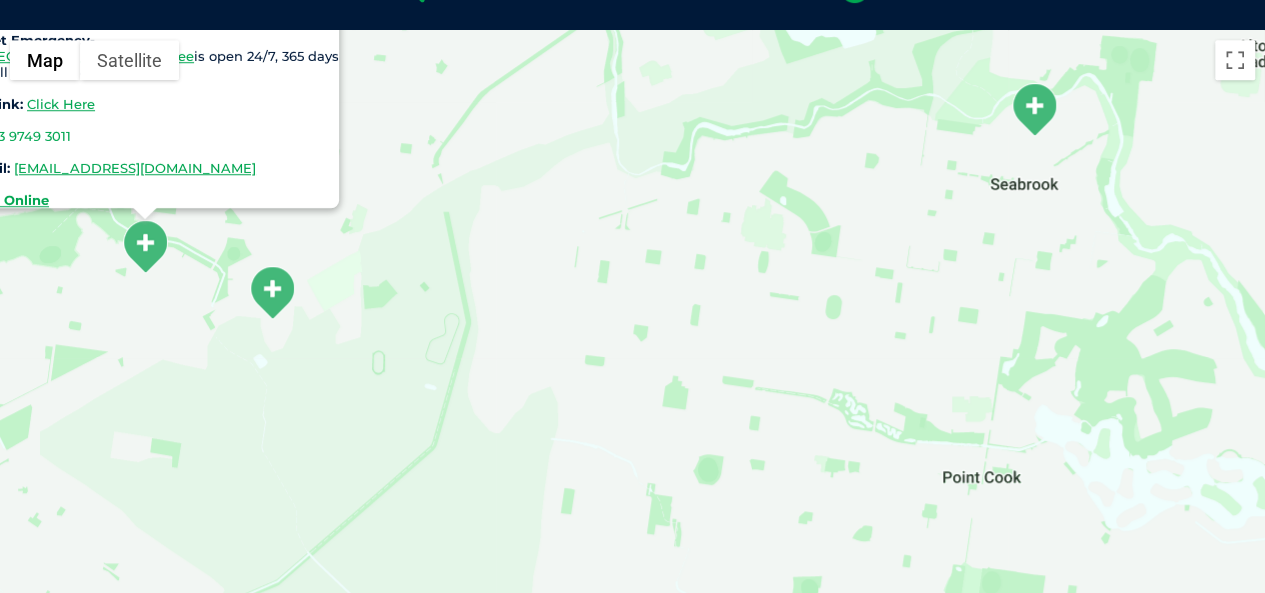 drag, startPoint x: 1008, startPoint y: 346, endPoint x: 871, endPoint y: 23, distance: 350.85324 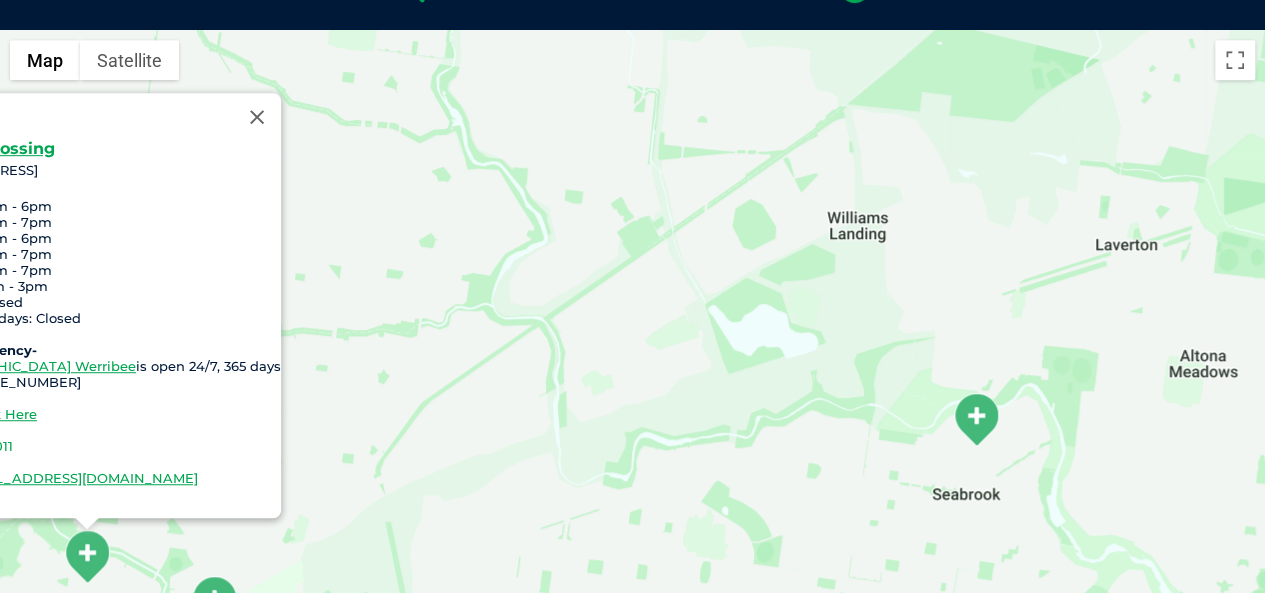 drag, startPoint x: 818, startPoint y: 212, endPoint x: 759, endPoint y: 545, distance: 338.18634 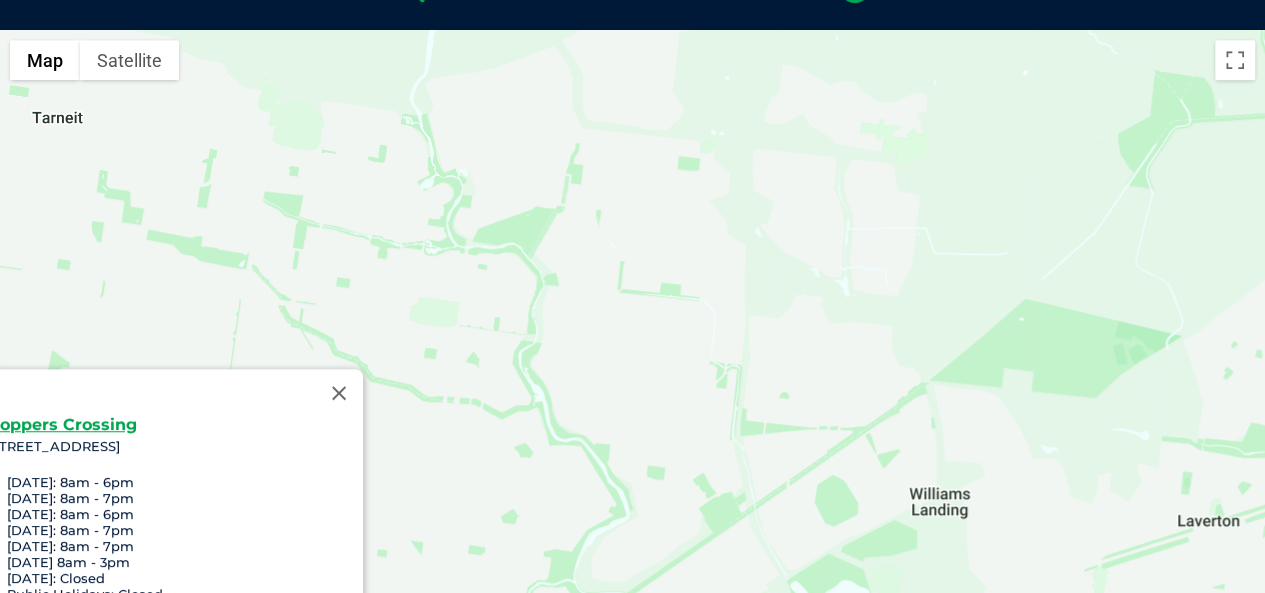 drag, startPoint x: 771, startPoint y: 332, endPoint x: 862, endPoint y: 632, distance: 313.49802 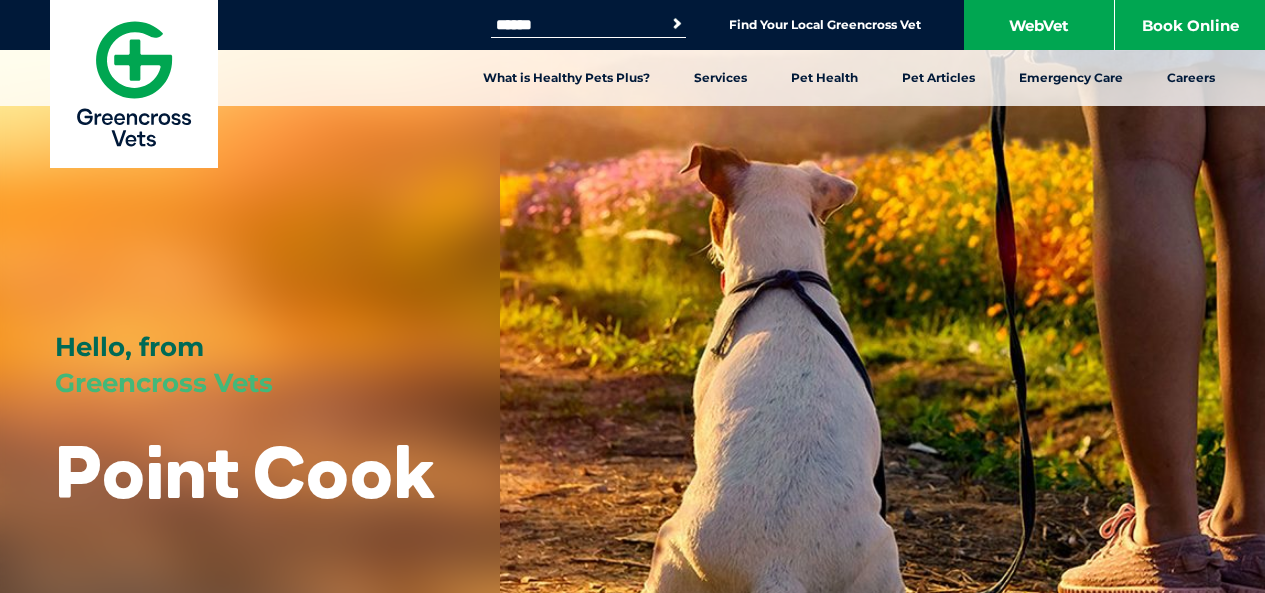 scroll, scrollTop: 0, scrollLeft: 0, axis: both 